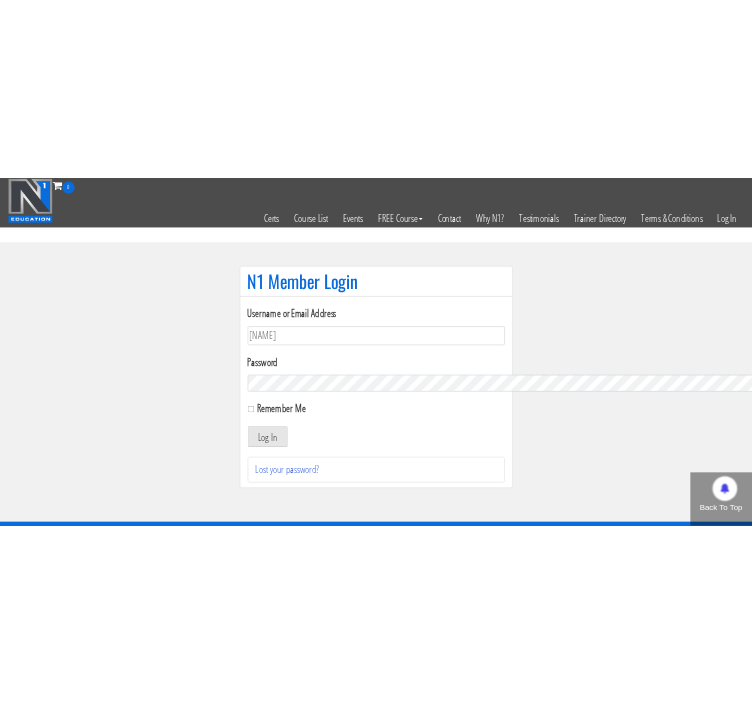 scroll, scrollTop: 0, scrollLeft: 0, axis: both 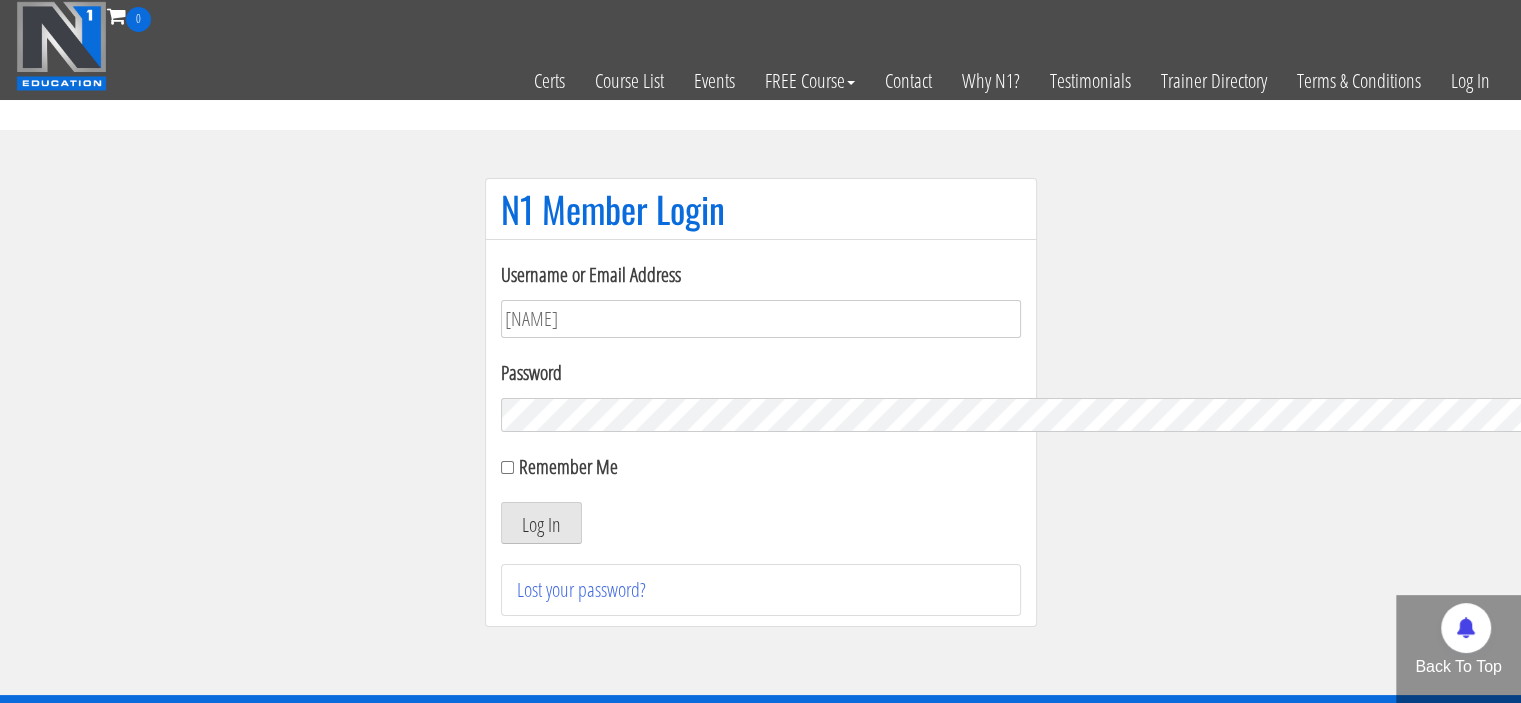 type 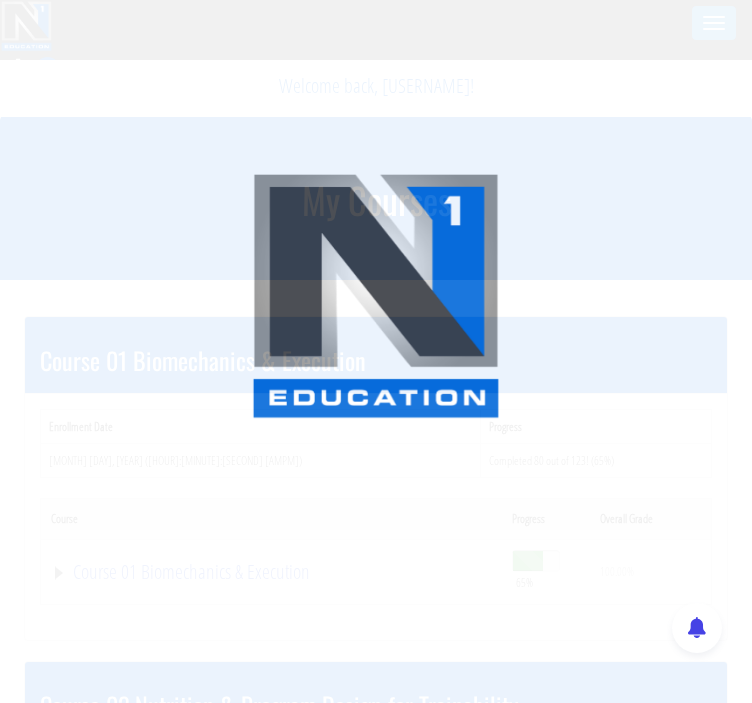 scroll, scrollTop: 0, scrollLeft: 0, axis: both 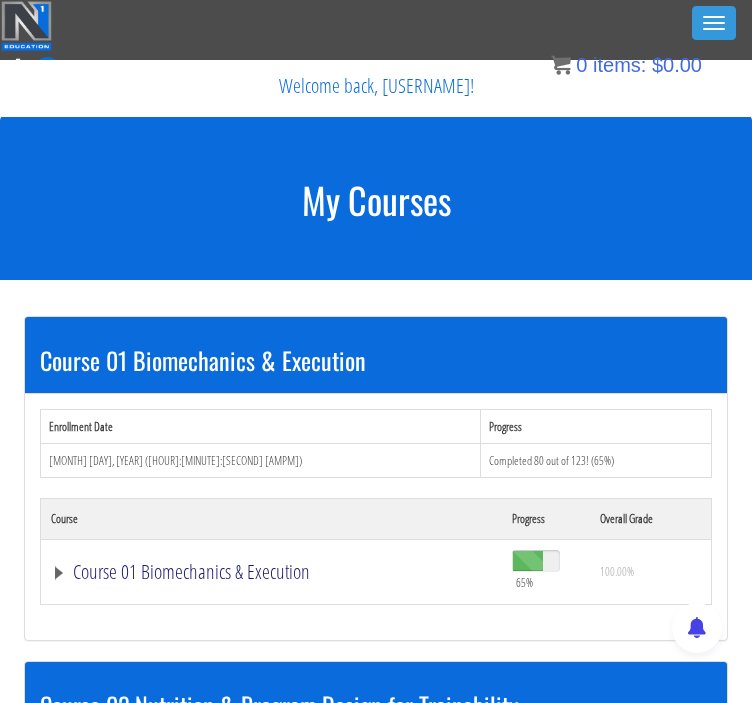 click on "Course 01 Biomechanics & Execution" at bounding box center (271, 572) 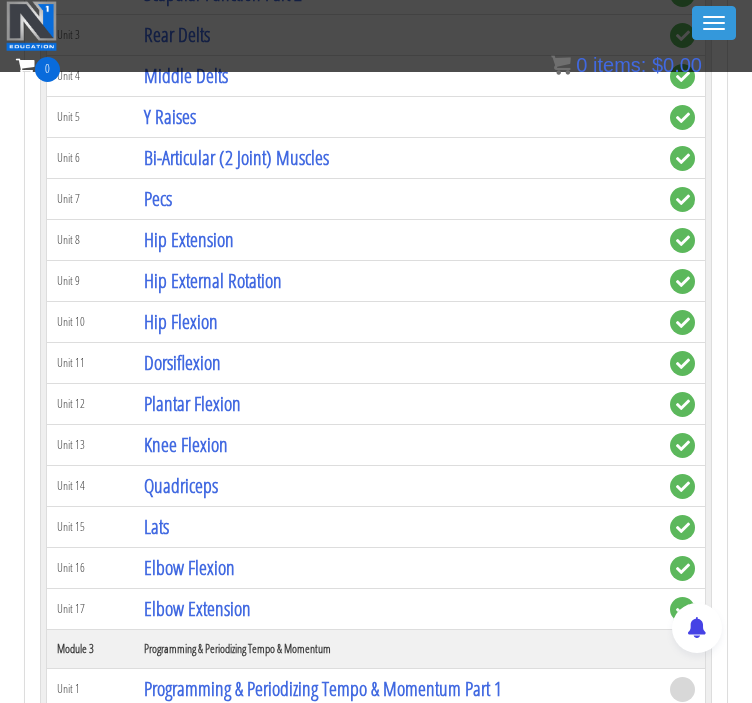 scroll, scrollTop: 1074, scrollLeft: 0, axis: vertical 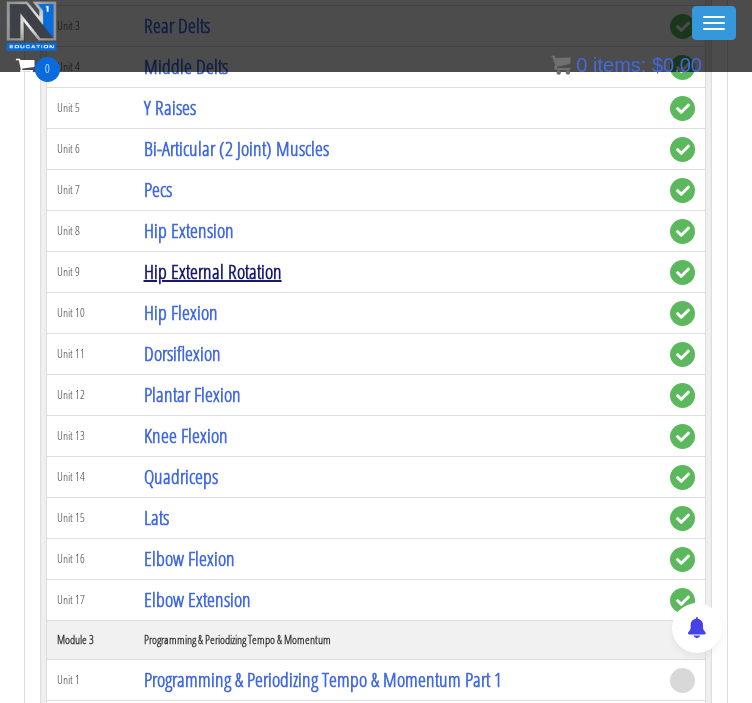 click on "Hip External Rotation" at bounding box center [213, 271] 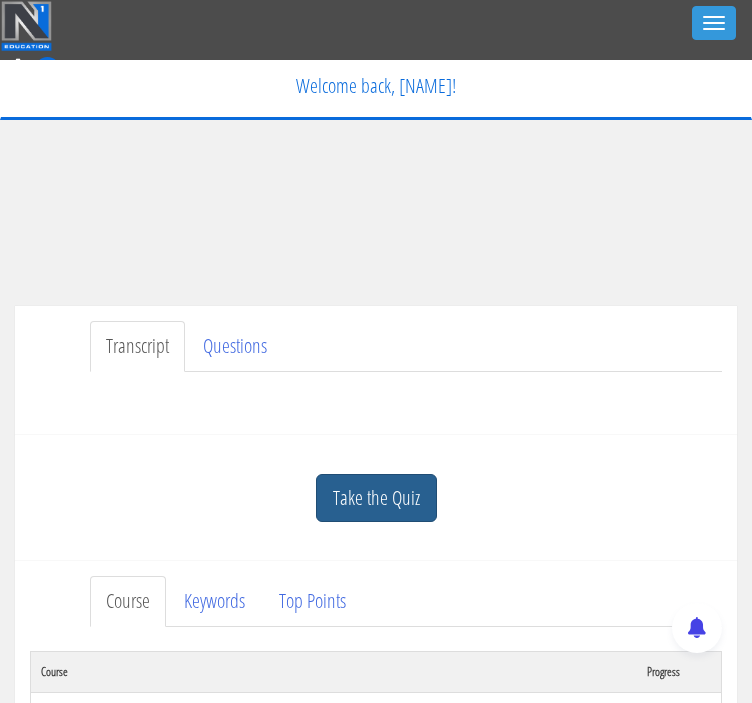scroll, scrollTop: 0, scrollLeft: 0, axis: both 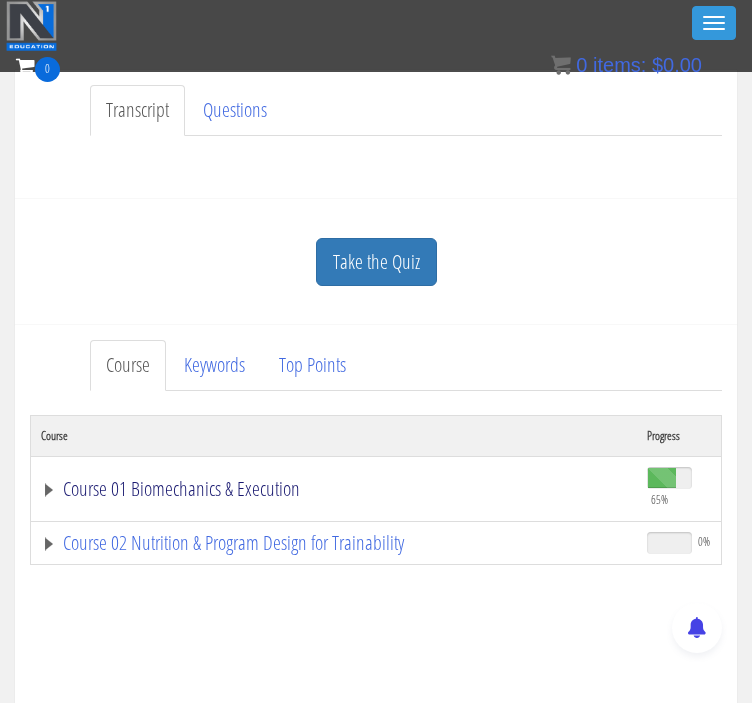 click on "Course 01 Biomechanics & Execution" at bounding box center [334, 489] 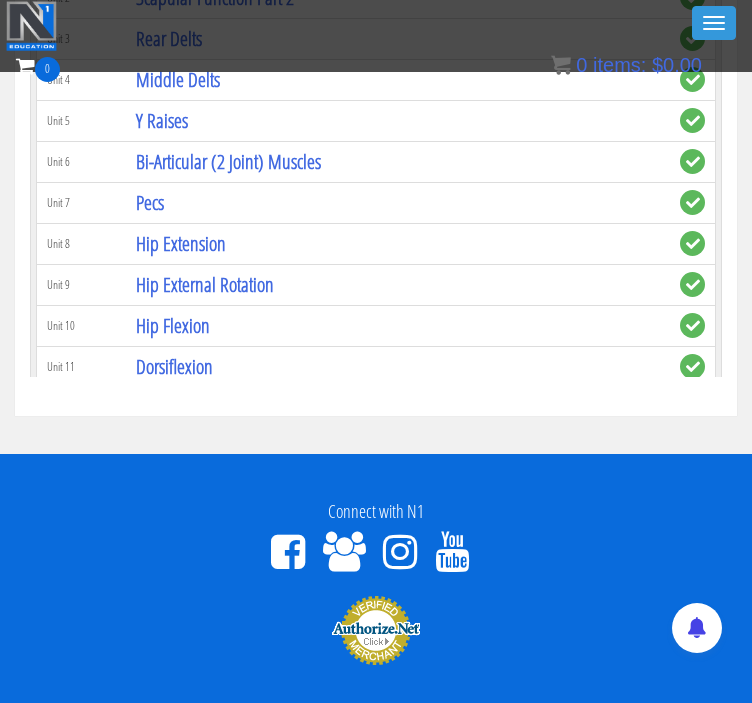 scroll, scrollTop: 1475, scrollLeft: 0, axis: vertical 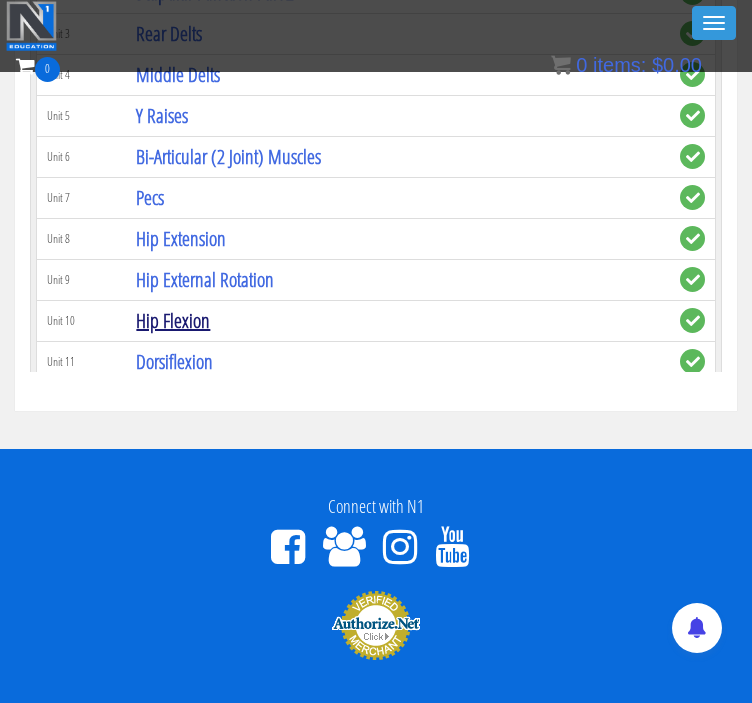 click on "Hip Flexion" at bounding box center [173, 320] 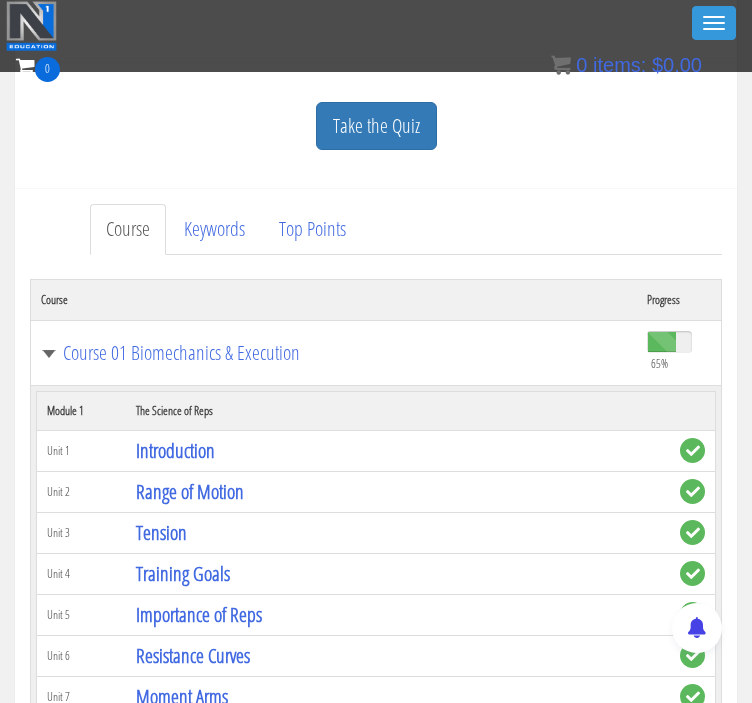 scroll, scrollTop: 440, scrollLeft: 0, axis: vertical 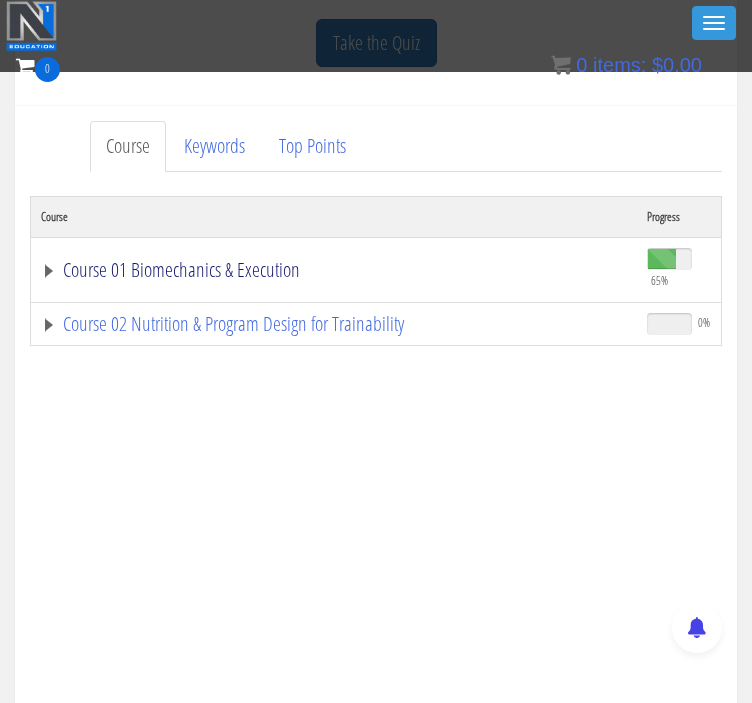 click on "Course 01 Biomechanics & Execution" at bounding box center (334, 270) 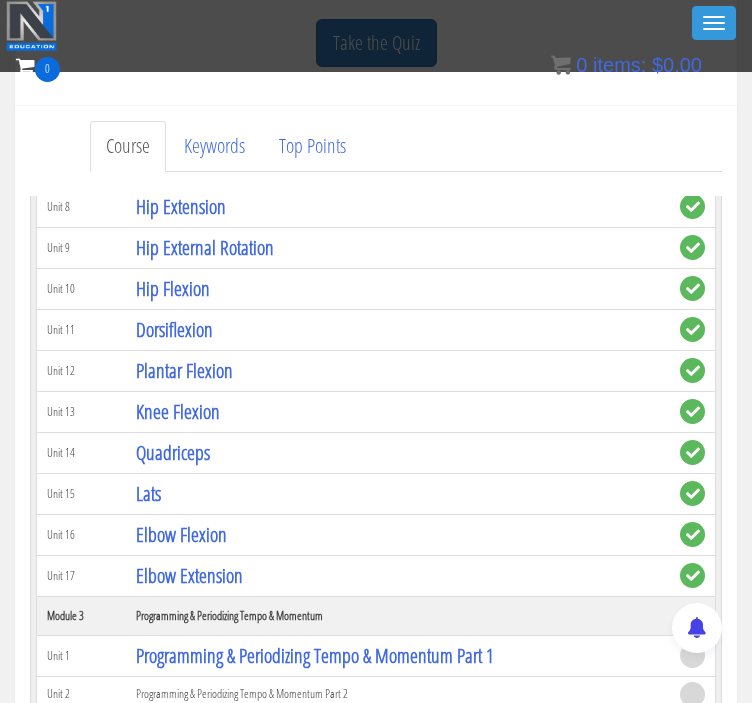 scroll, scrollTop: 824, scrollLeft: 0, axis: vertical 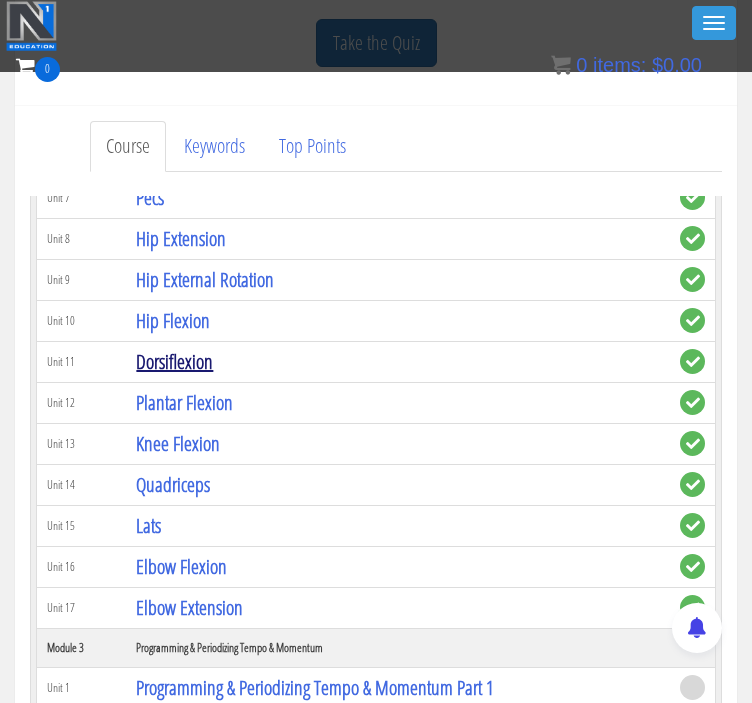 click on "Dorsiflexion" at bounding box center (174, 361) 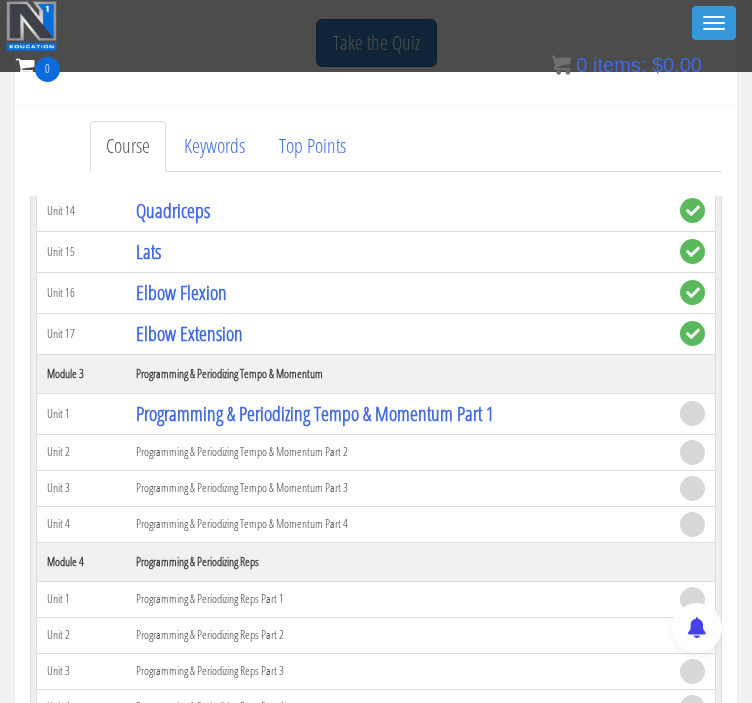 scroll, scrollTop: 1108, scrollLeft: 0, axis: vertical 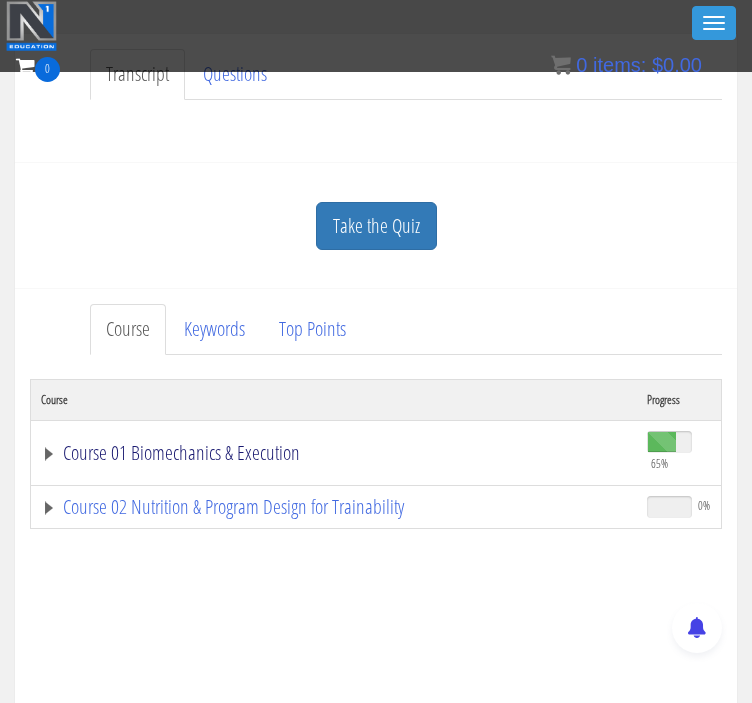 click on "Course 01 Biomechanics & Execution" at bounding box center [334, 453] 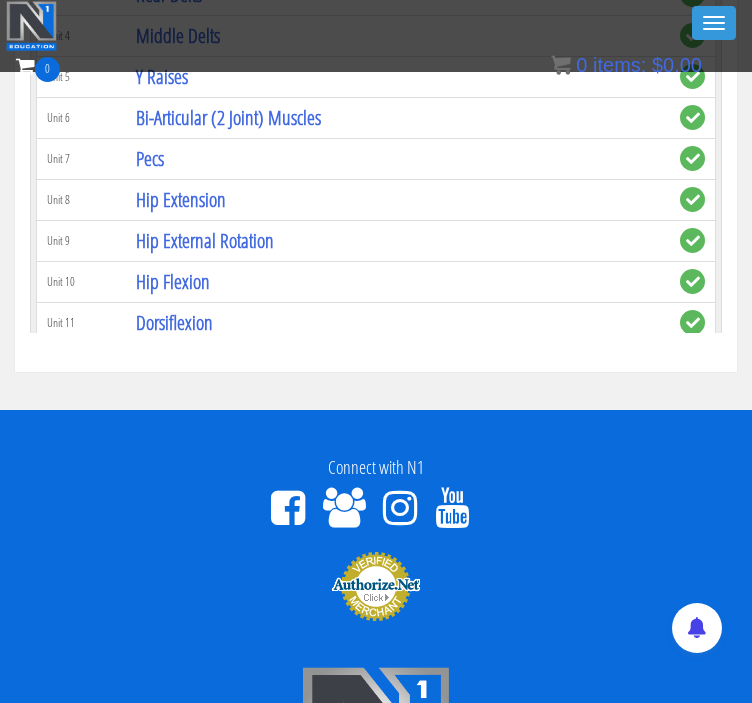 scroll, scrollTop: 1521, scrollLeft: 0, axis: vertical 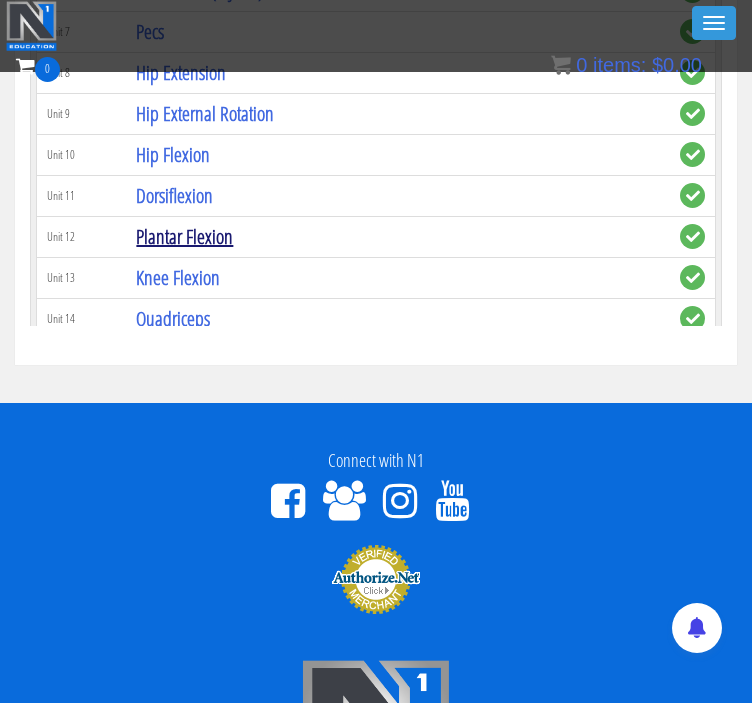 click on "Plantar Flexion" at bounding box center [184, 236] 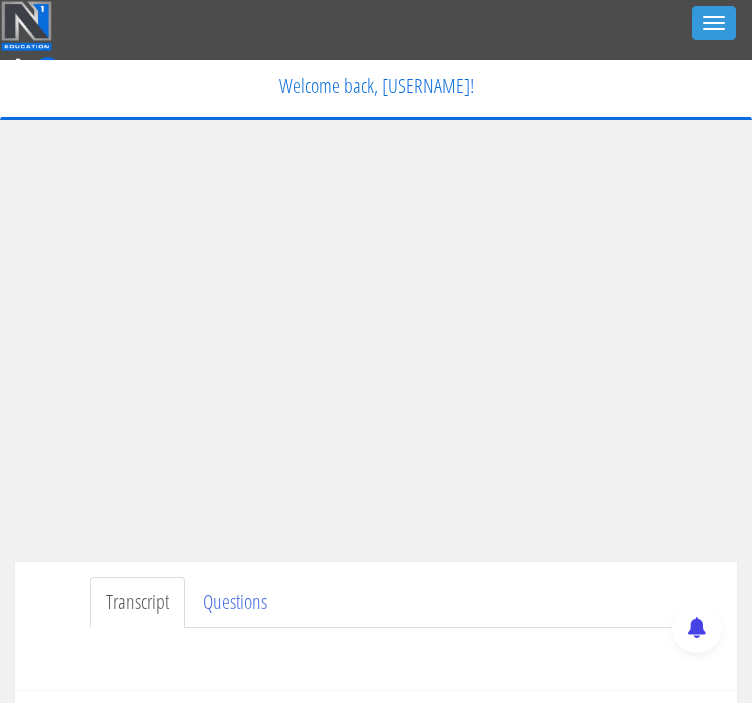 scroll, scrollTop: 0, scrollLeft: 0, axis: both 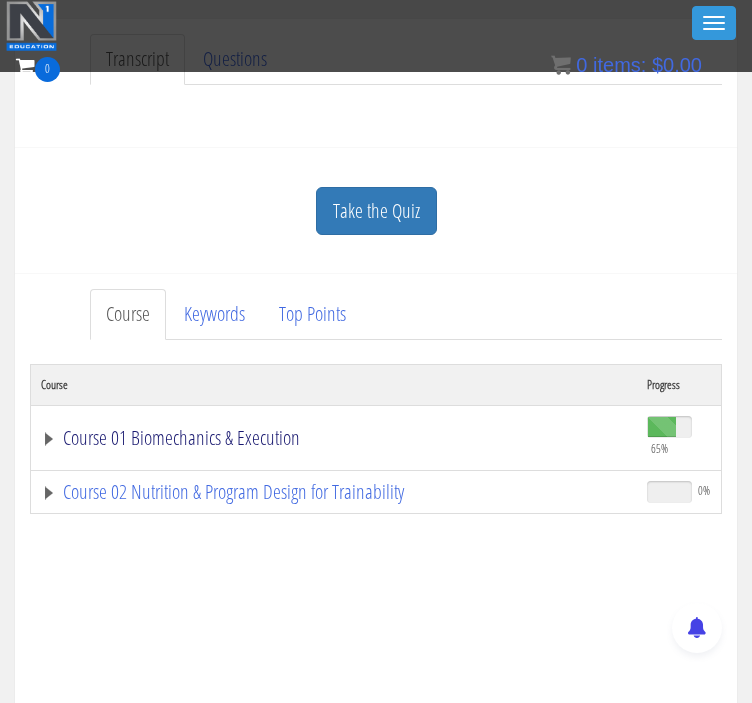 drag, startPoint x: 122, startPoint y: 440, endPoint x: 143, endPoint y: 443, distance: 21.213203 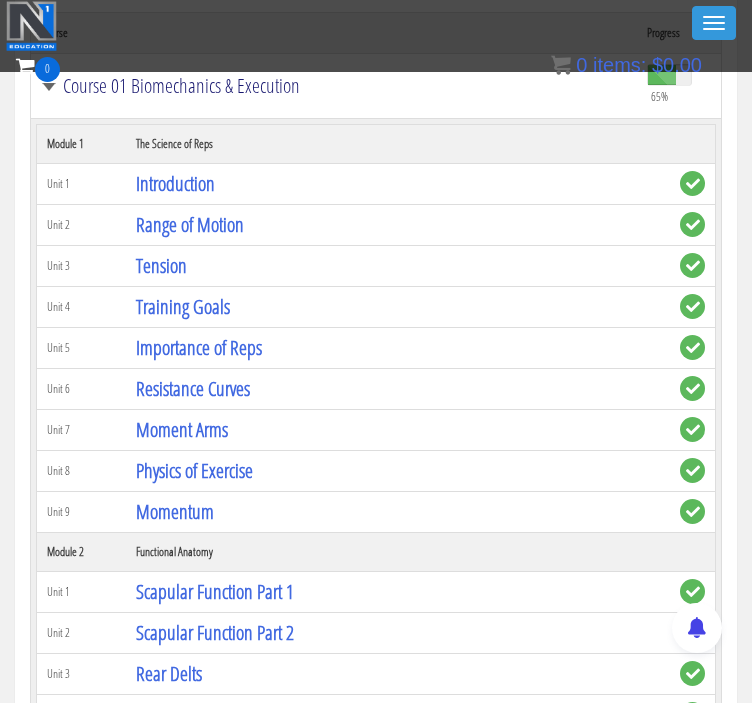 scroll, scrollTop: 879, scrollLeft: 0, axis: vertical 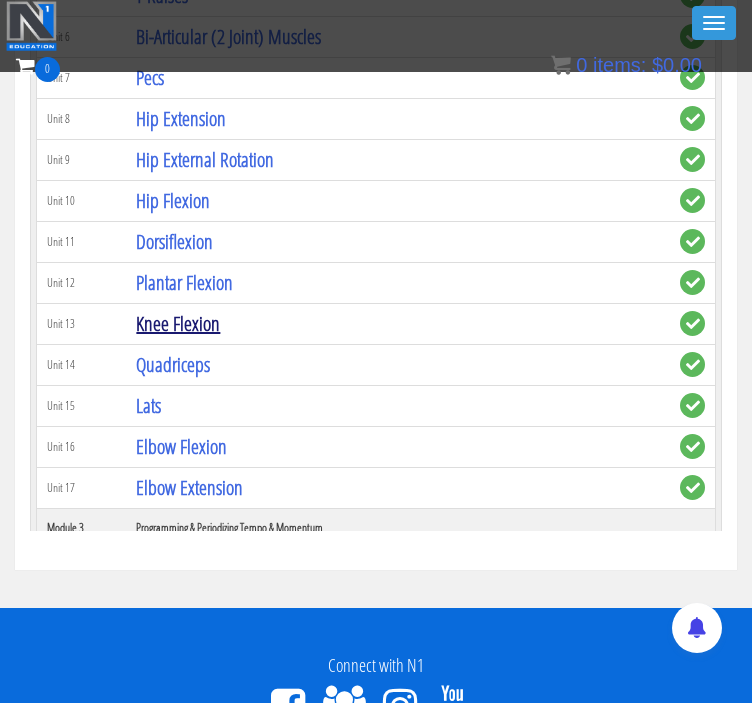 click on "Knee Flexion" at bounding box center (178, 323) 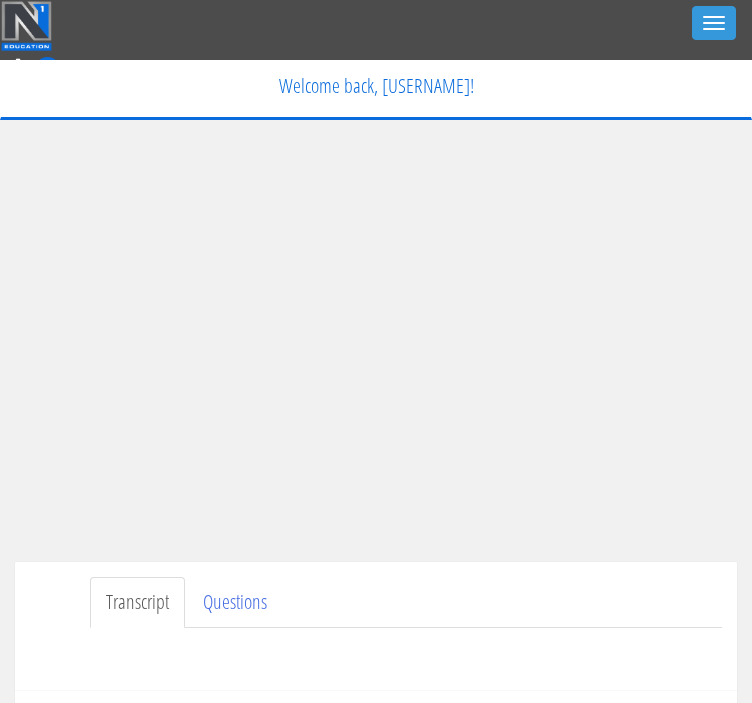scroll, scrollTop: 0, scrollLeft: 0, axis: both 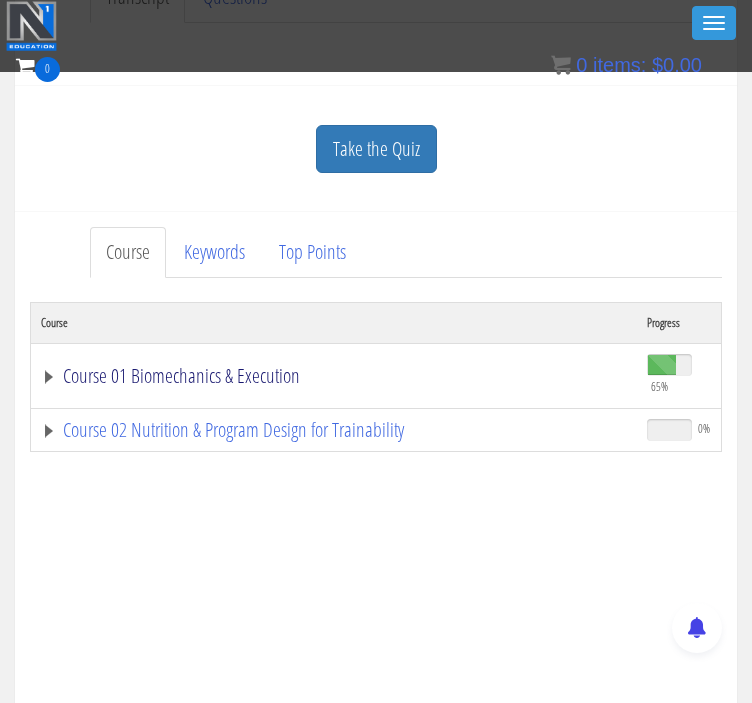 click on "Course 01 Biomechanics & Execution" at bounding box center [334, 376] 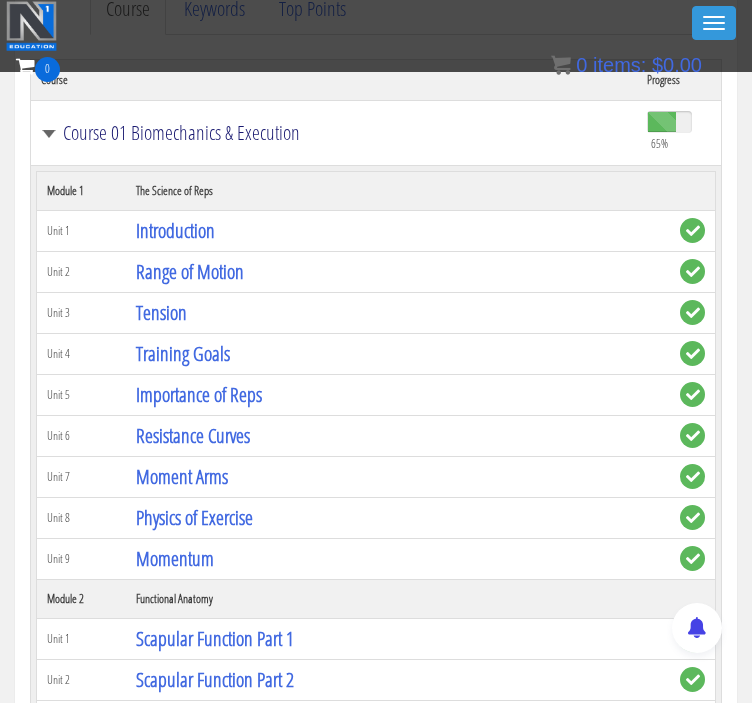 scroll, scrollTop: 799, scrollLeft: 0, axis: vertical 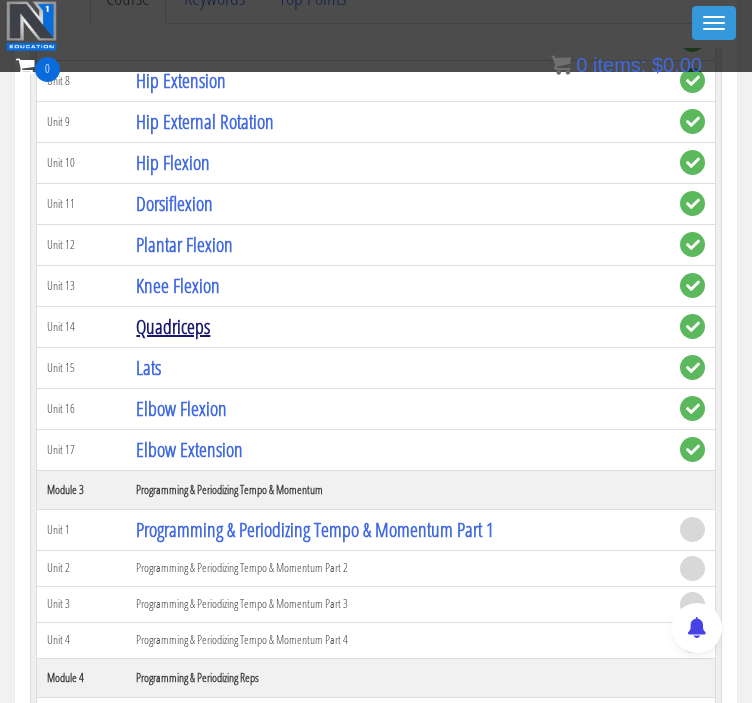 click on "Quadriceps" at bounding box center [173, 326] 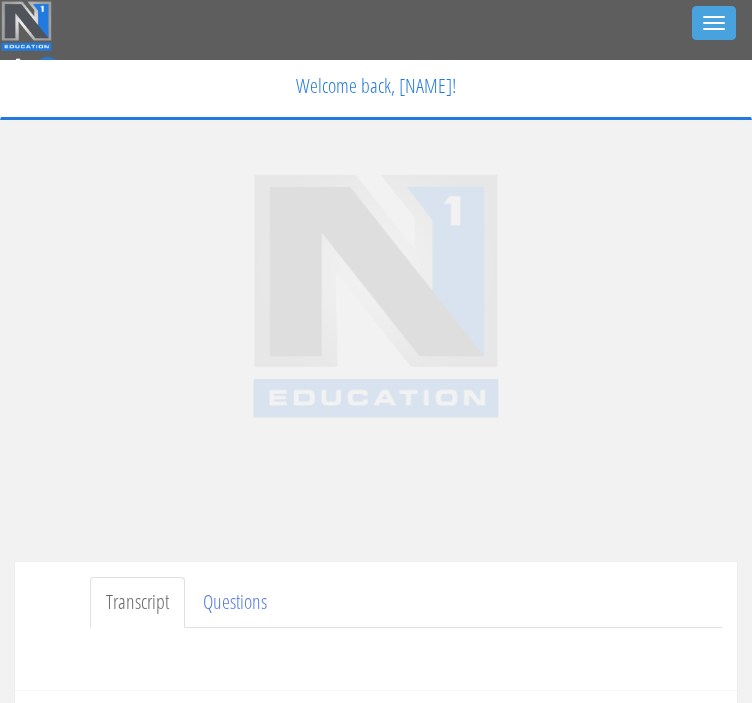 scroll, scrollTop: 0, scrollLeft: 0, axis: both 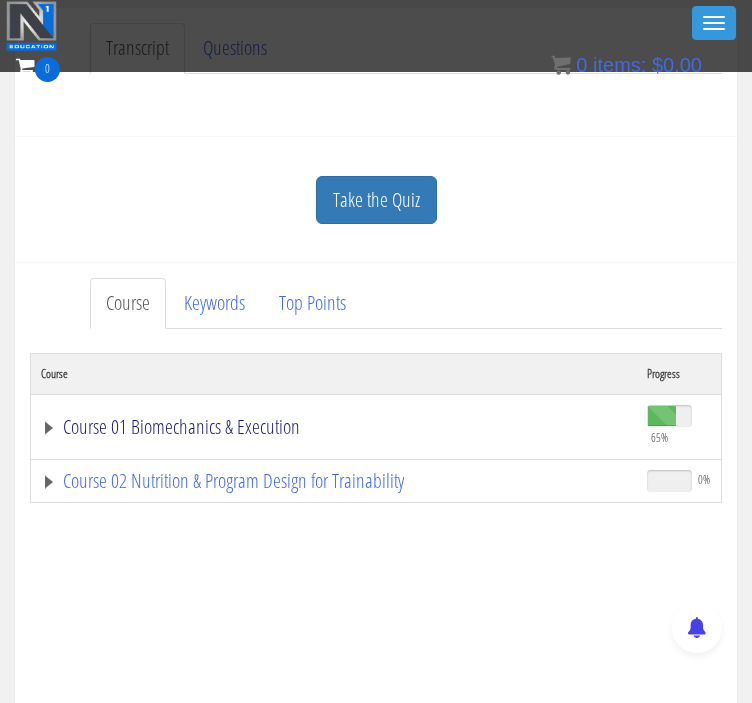 click on "Course 01 Biomechanics & Execution" at bounding box center (334, 427) 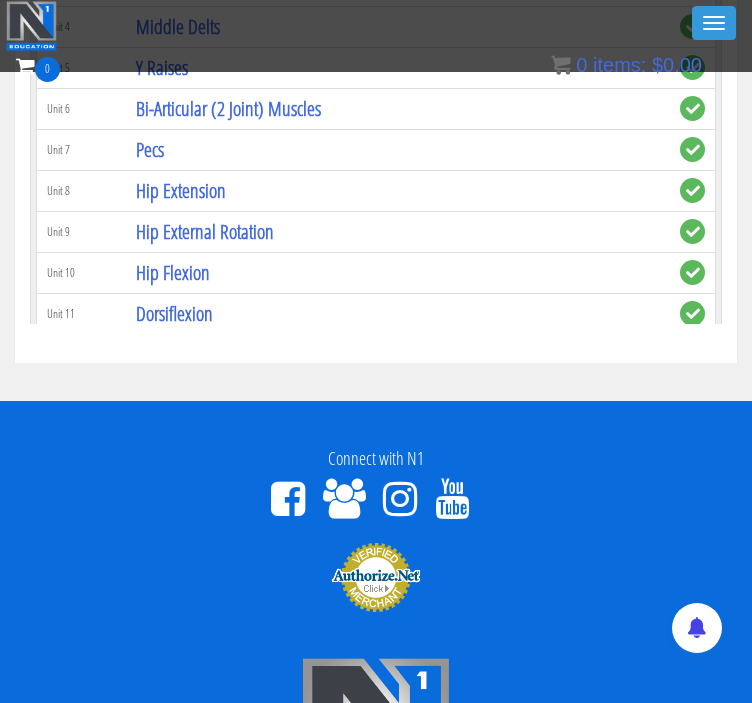 scroll, scrollTop: 1520, scrollLeft: 0, axis: vertical 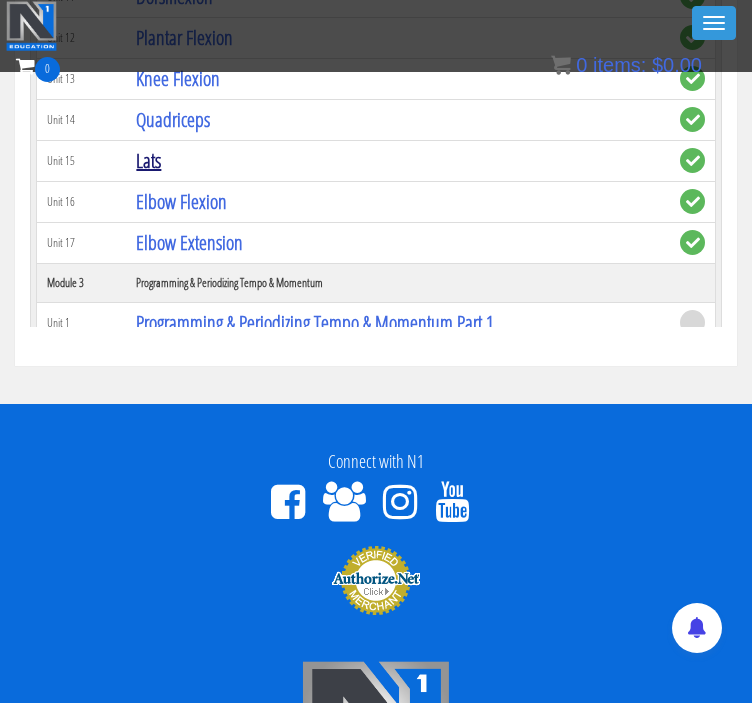 click on "Lats" at bounding box center (148, 160) 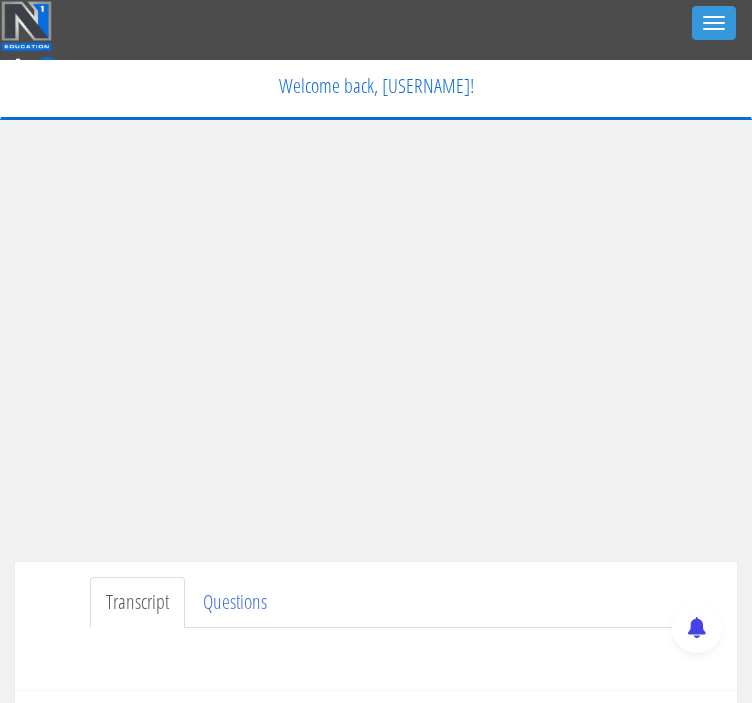 scroll, scrollTop: 0, scrollLeft: 0, axis: both 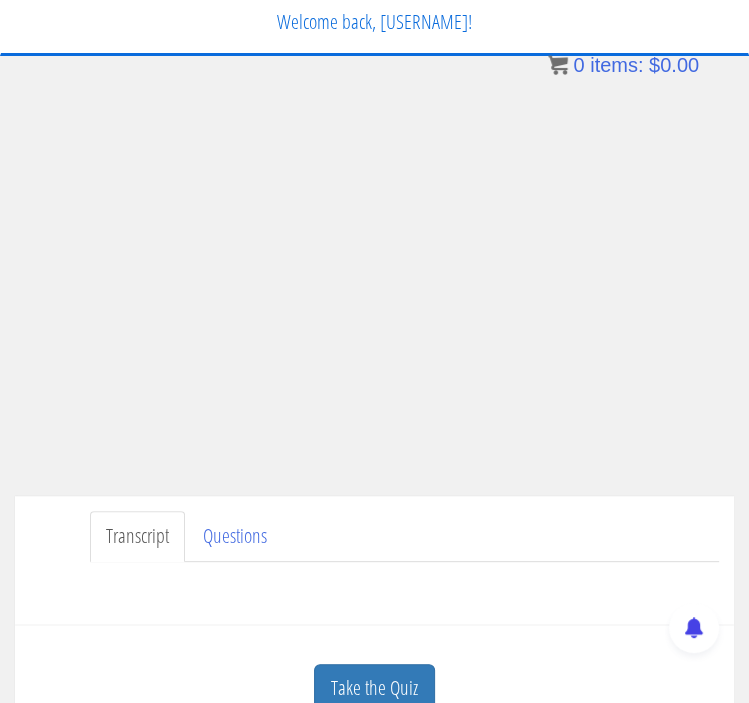 click on "Ben House
bthouse18@gmail.com
2025-08-07
2605:59ca:1364:6c10:dc1:fa03:5b4c:79a8
Transcript
Questions
Have a question on this unit? Please submit it here:
Name * Last" at bounding box center [374, 422] 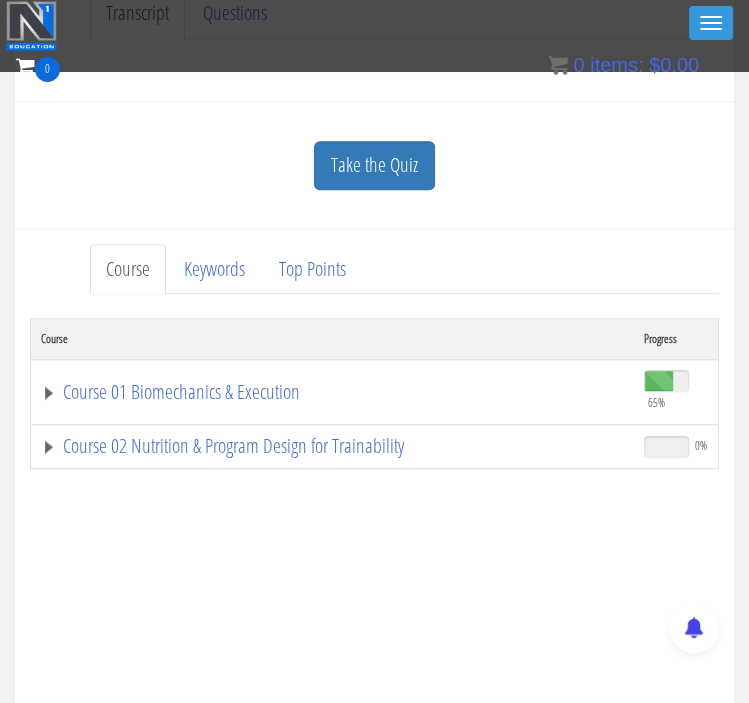 scroll, scrollTop: 564, scrollLeft: 0, axis: vertical 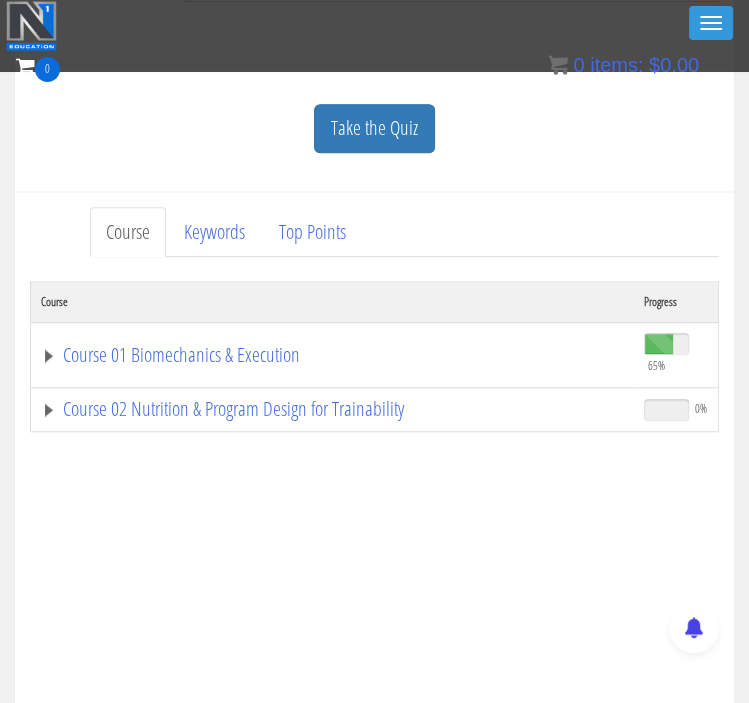 click on "Course 01 Biomechanics & Execution" at bounding box center [333, 355] 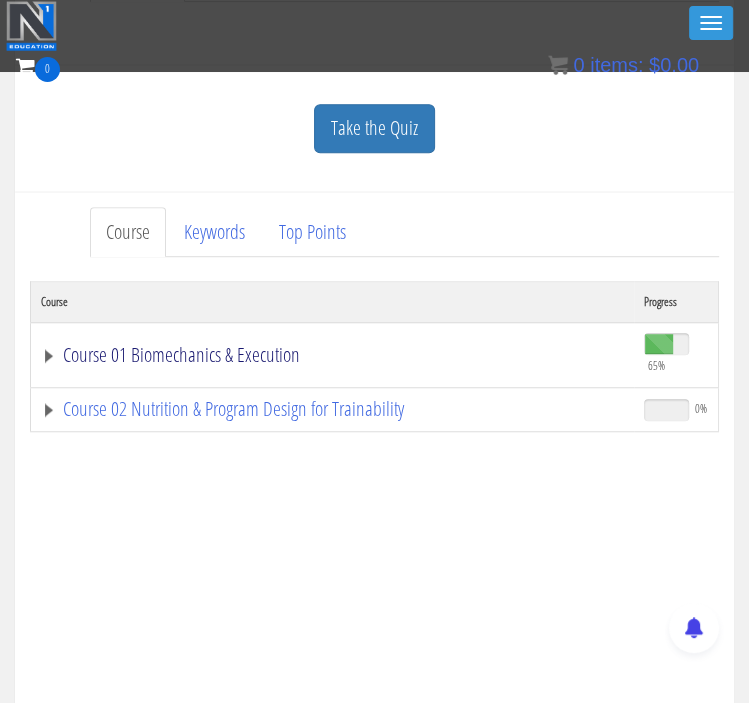click on "Course 01 Biomechanics & Execution" at bounding box center [332, 355] 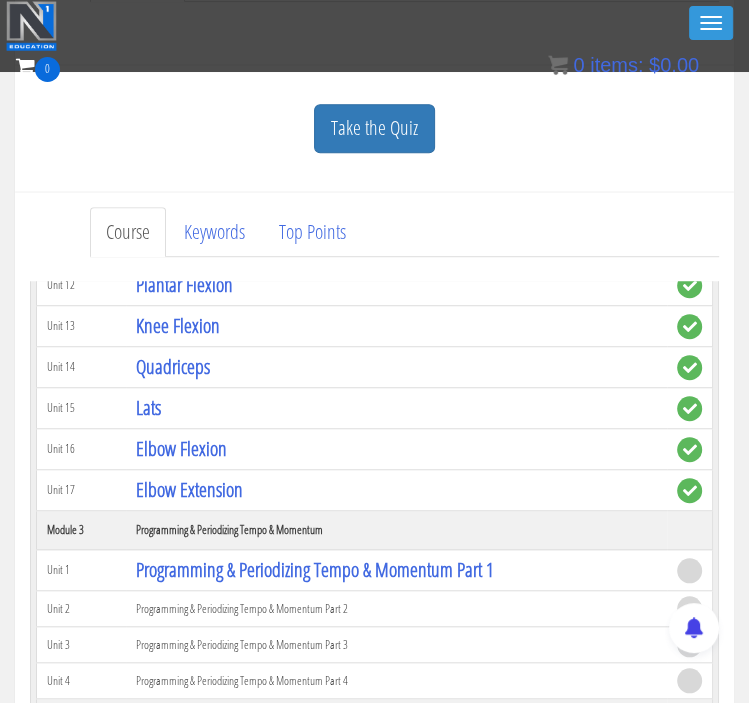 scroll, scrollTop: 1063, scrollLeft: 0, axis: vertical 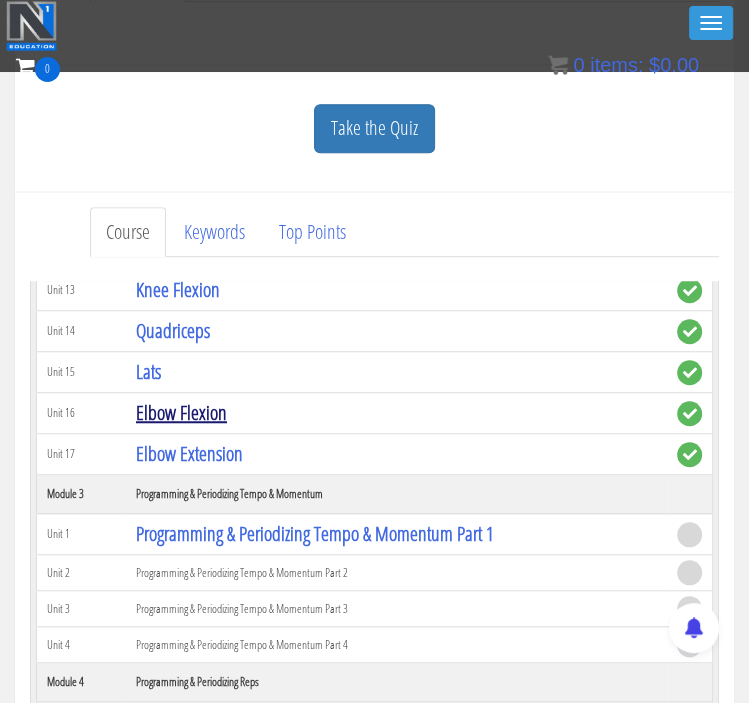 click on "Elbow Flexion" at bounding box center [181, 412] 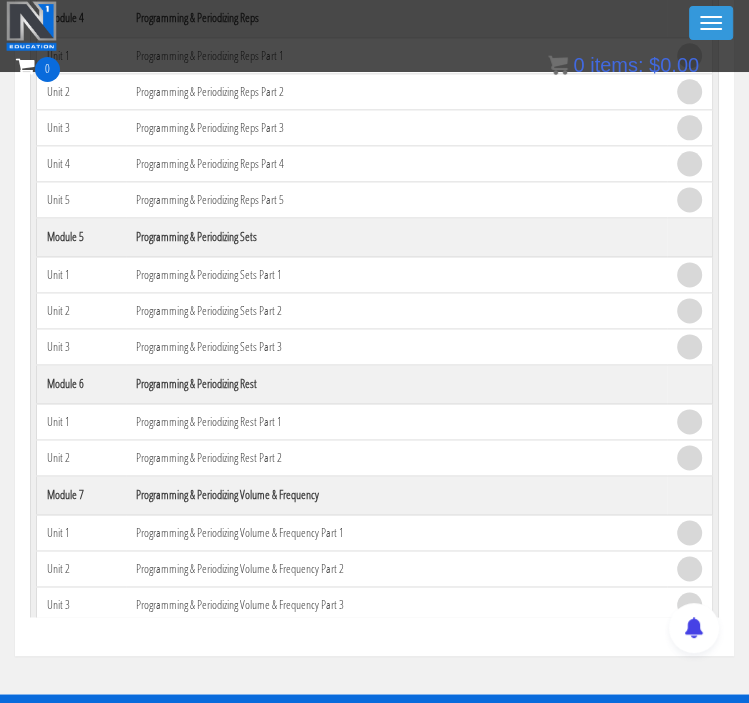 scroll, scrollTop: 1396, scrollLeft: 0, axis: vertical 